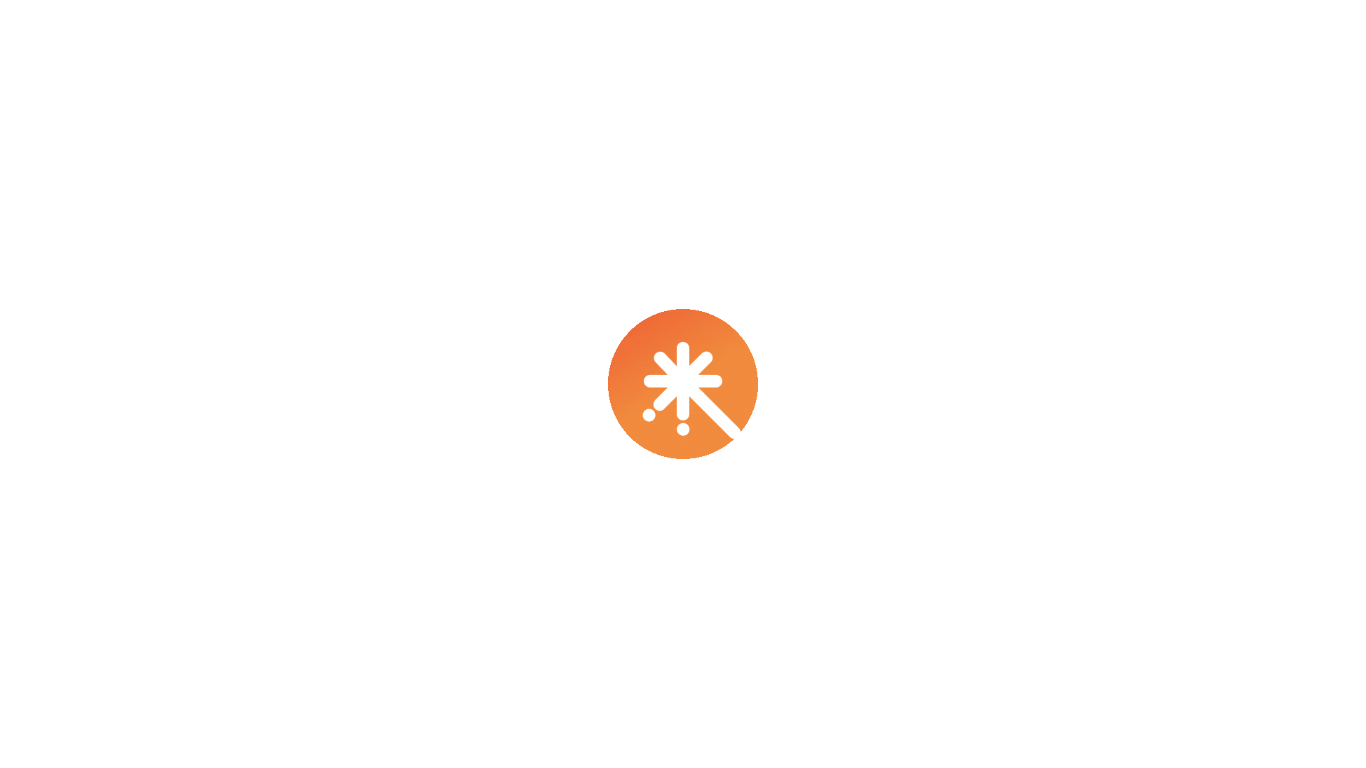 scroll, scrollTop: 0, scrollLeft: 0, axis: both 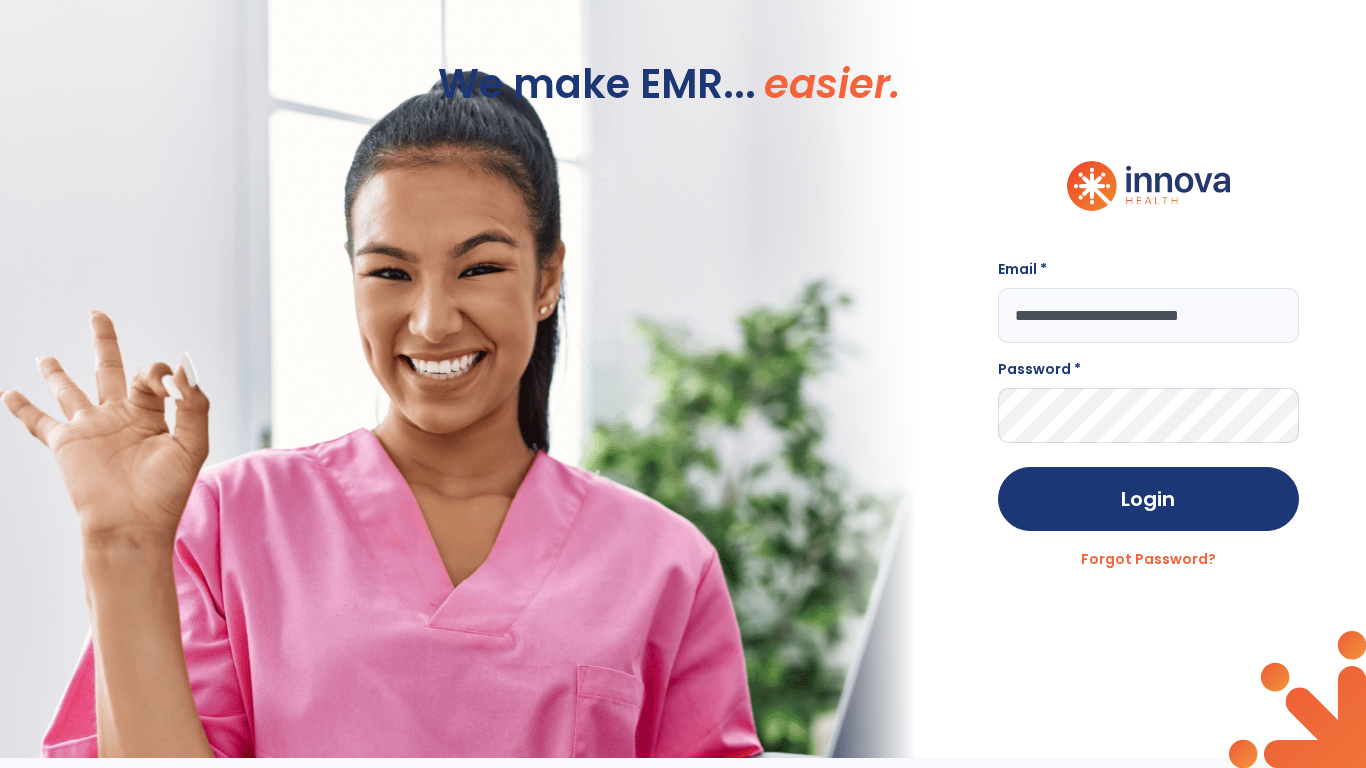 type on "**********" 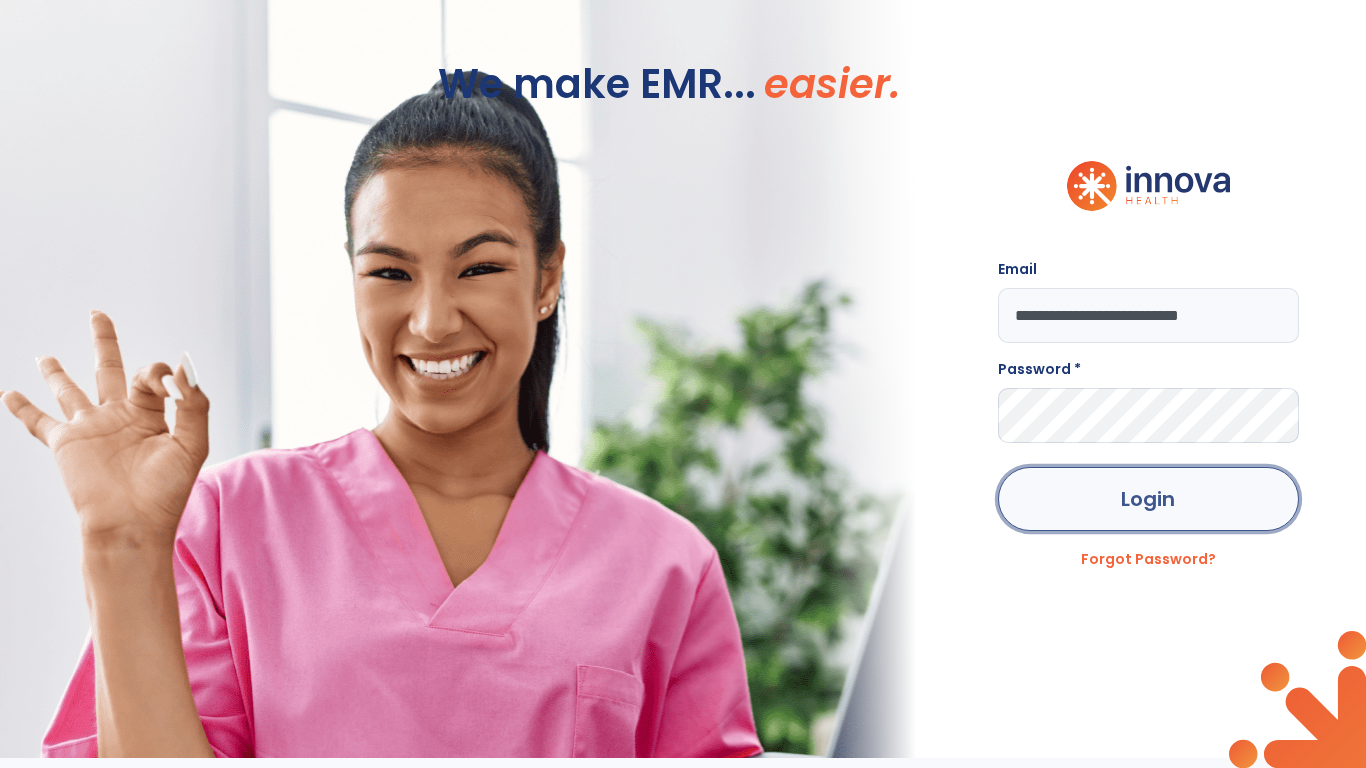 click on "Login" 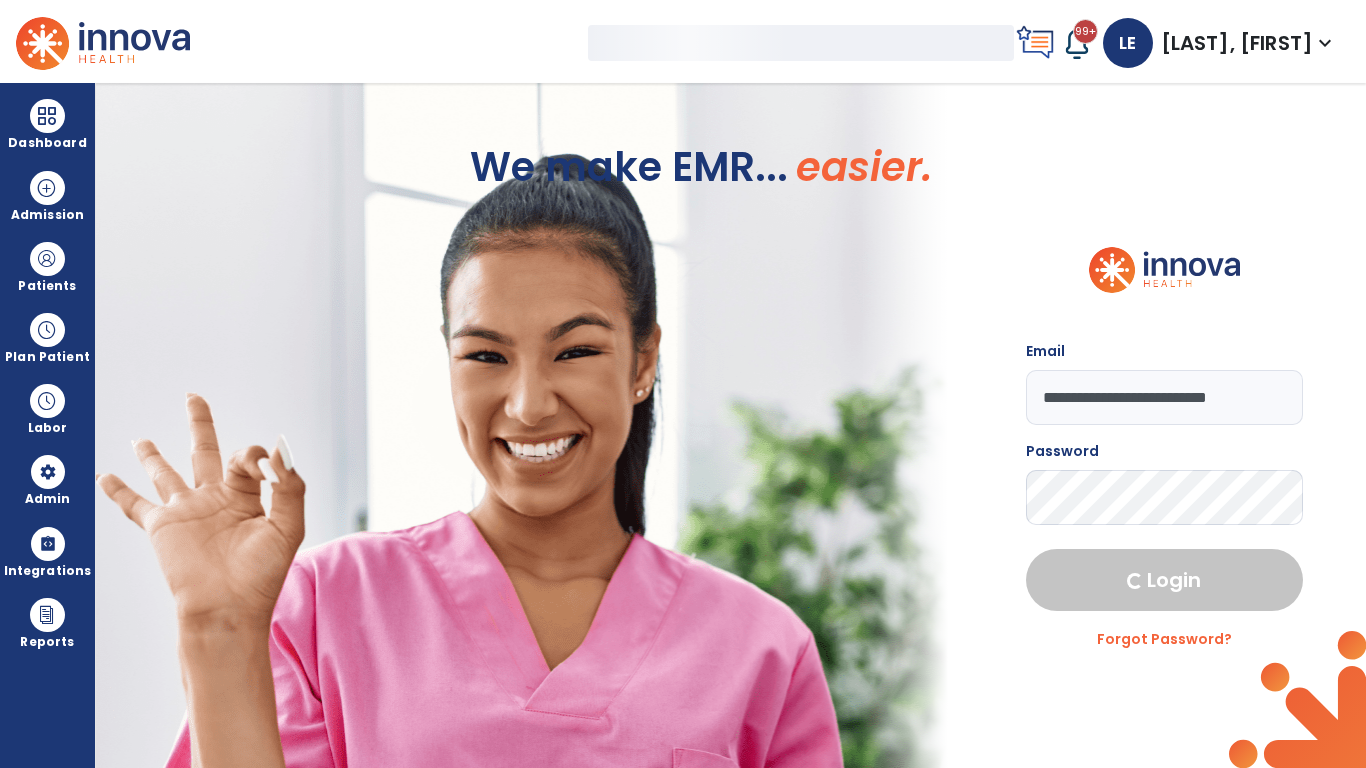 select on "***" 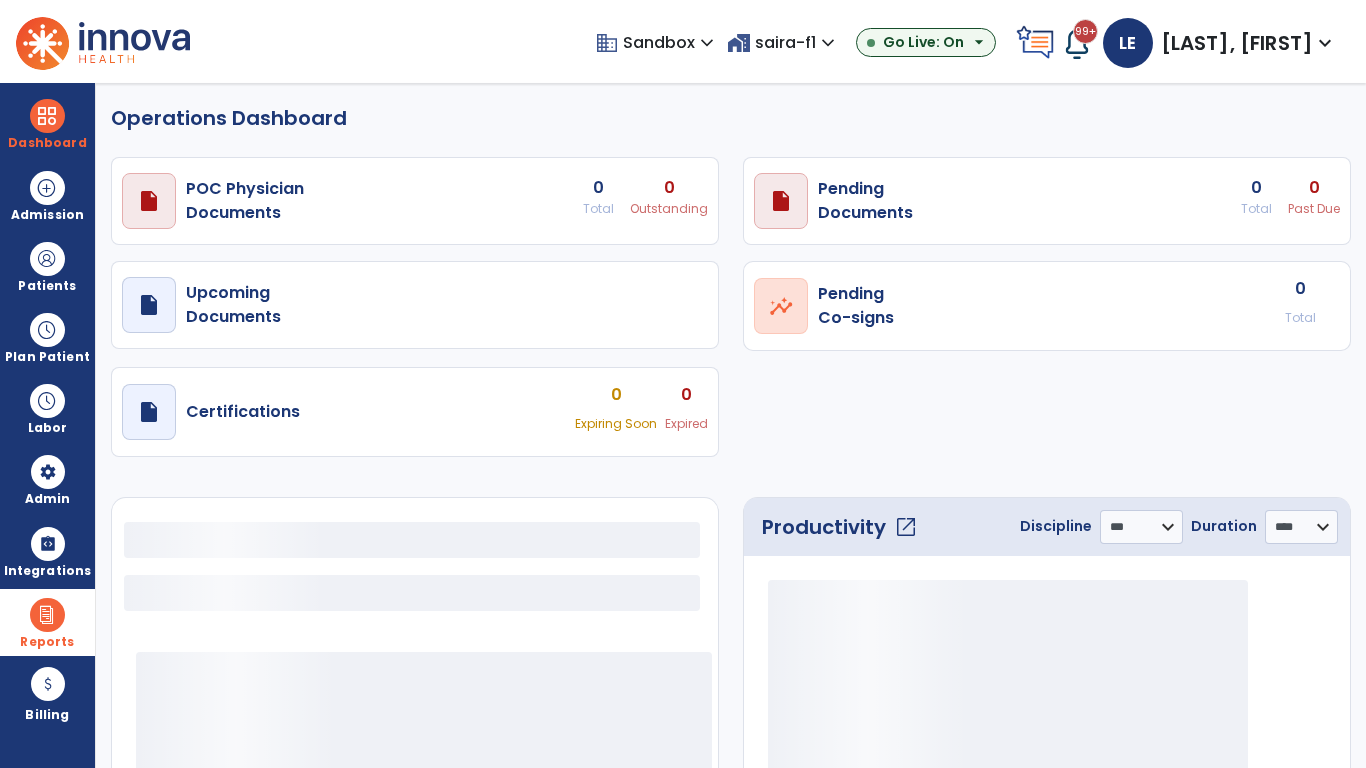 click at bounding box center [47, 615] 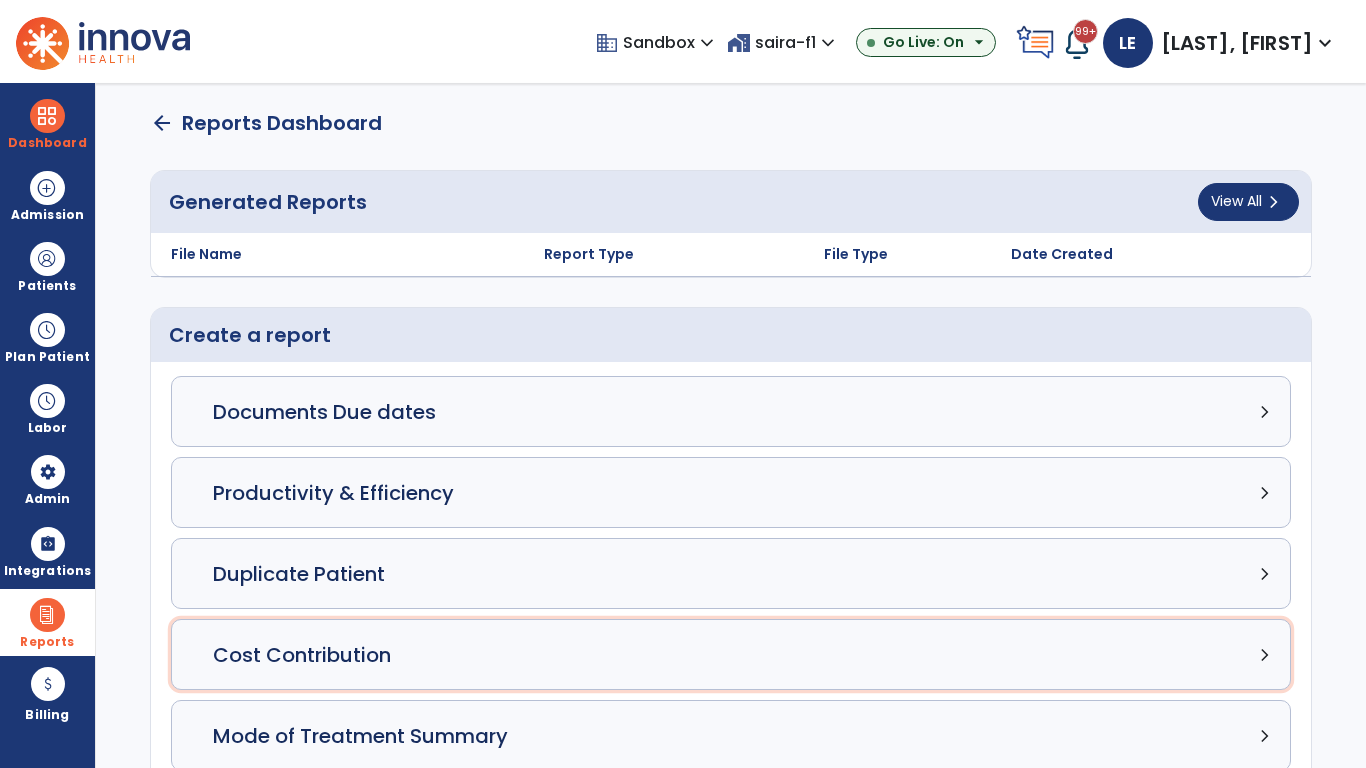 click on "Cost Contribution chevron_right" 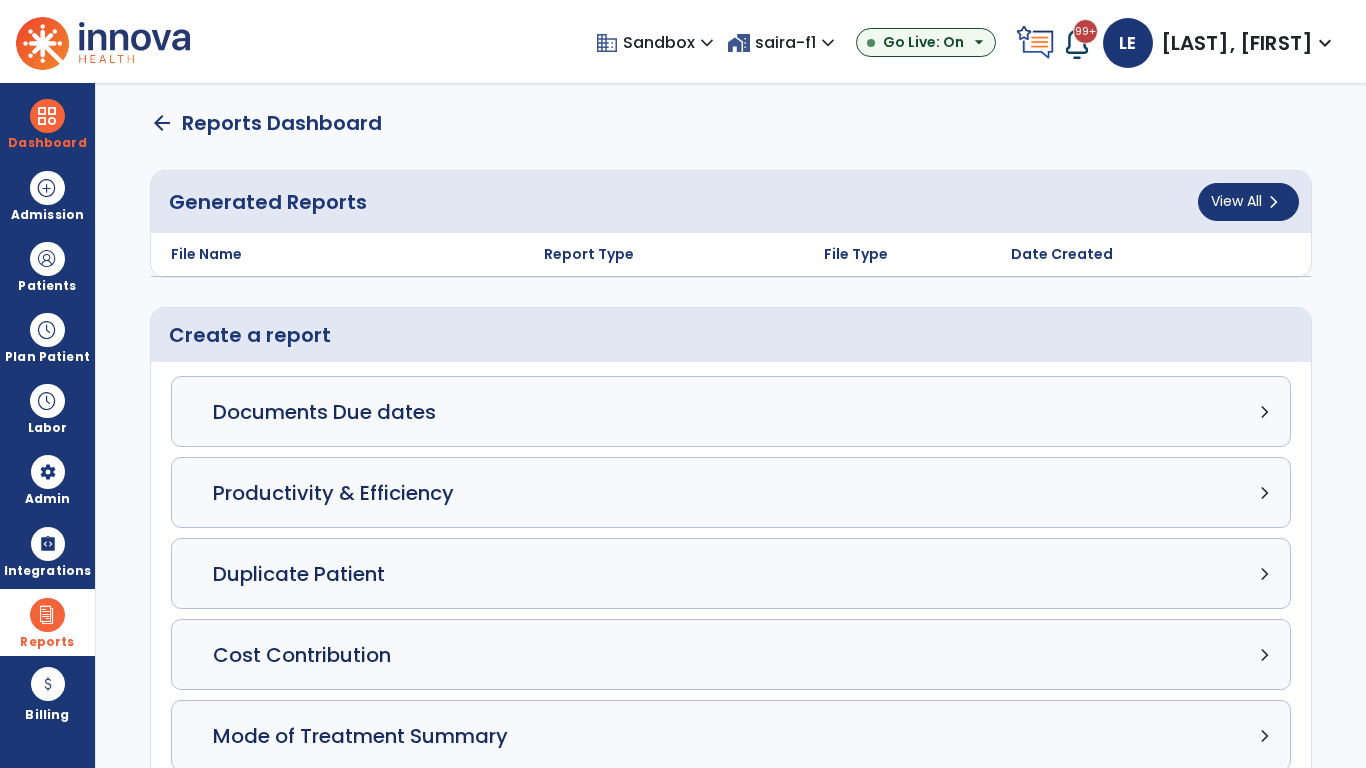 select on "*****" 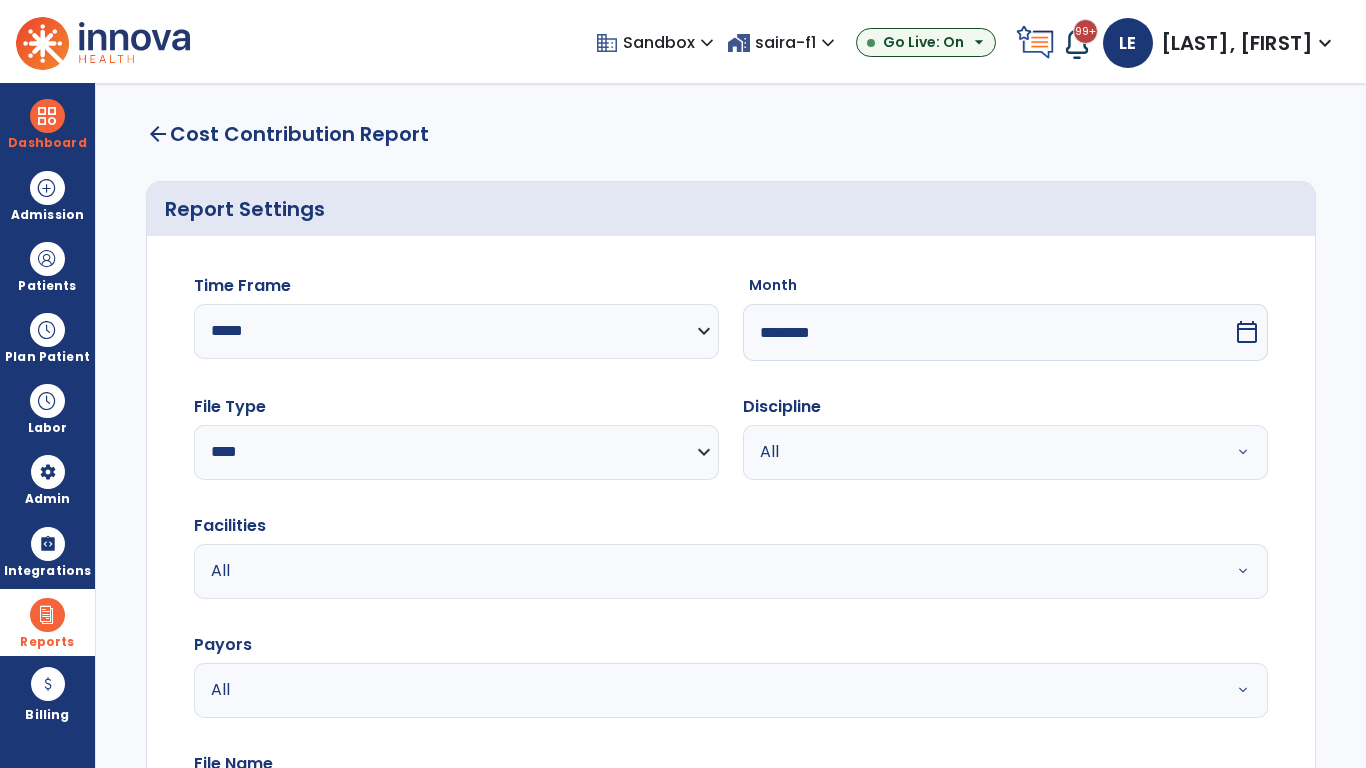 select on "*****" 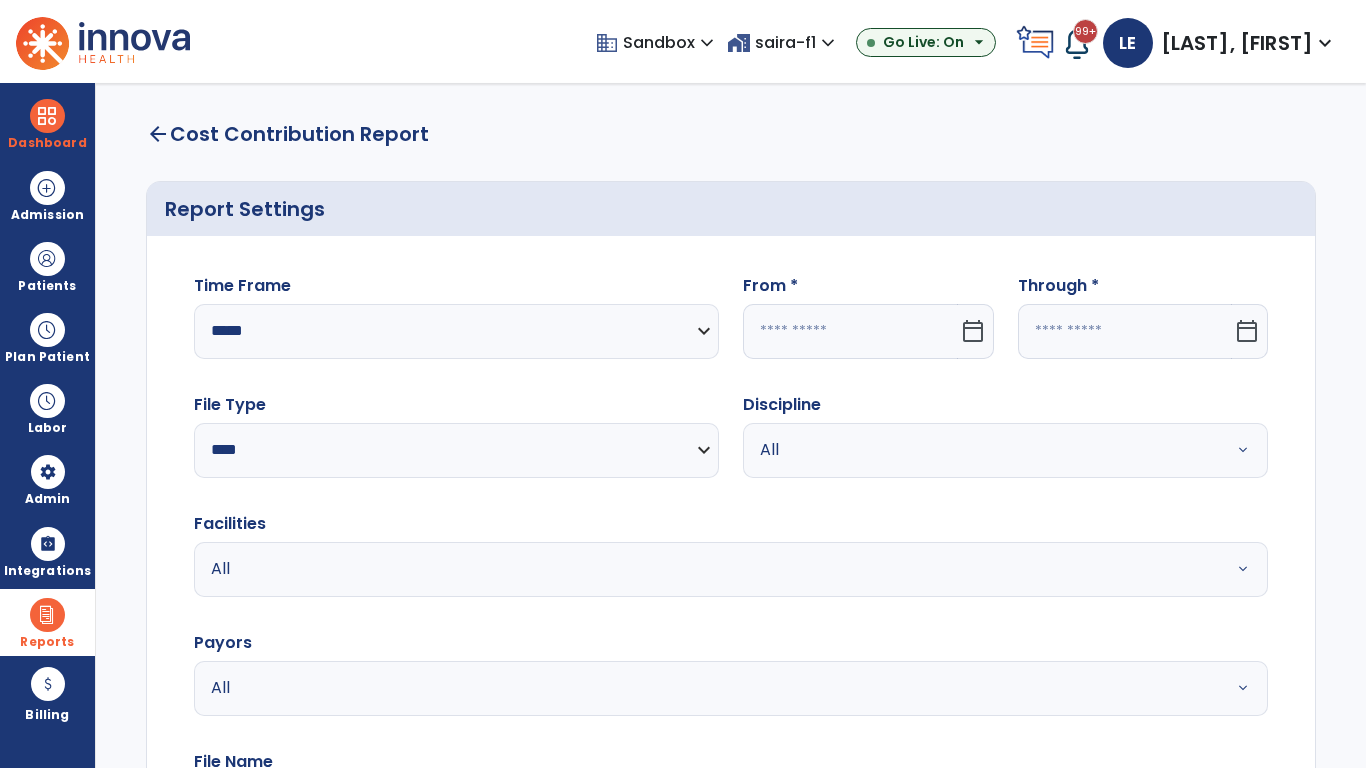 click 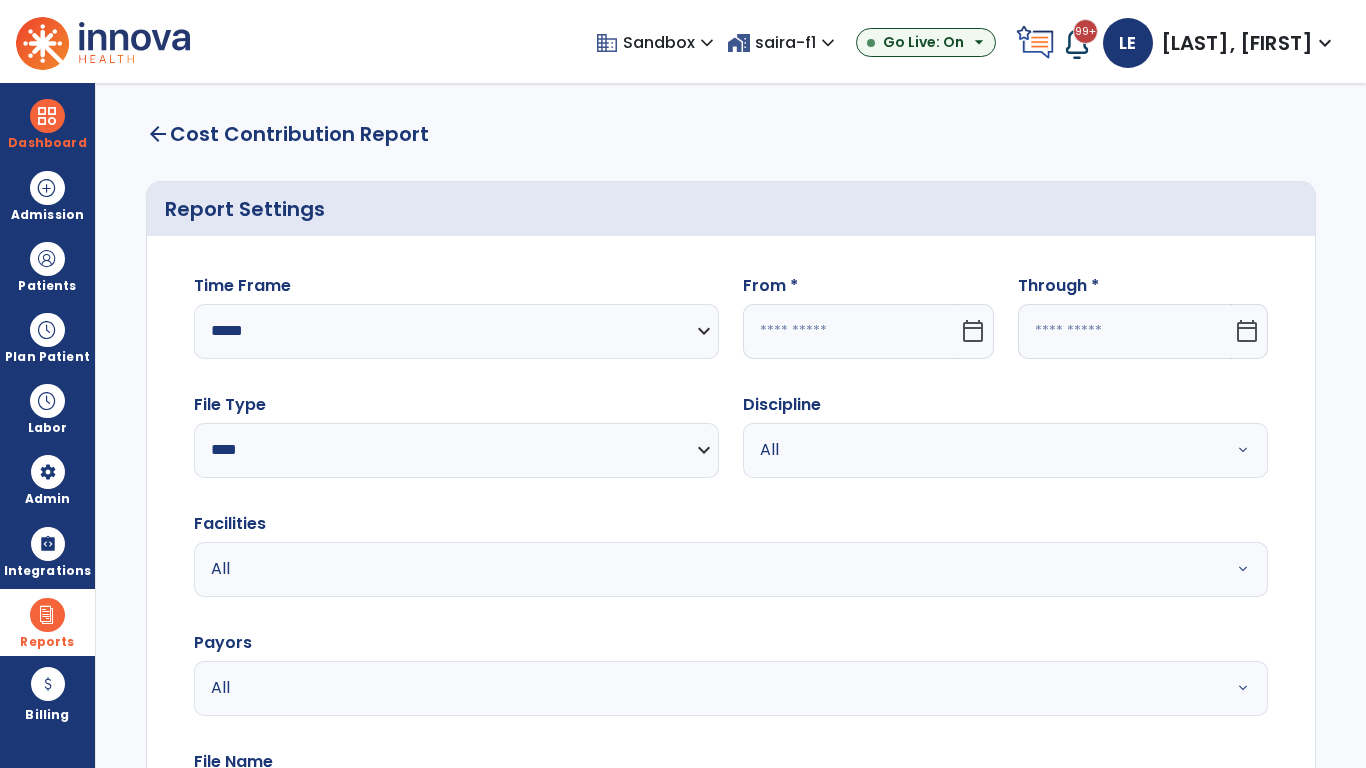 select on "*" 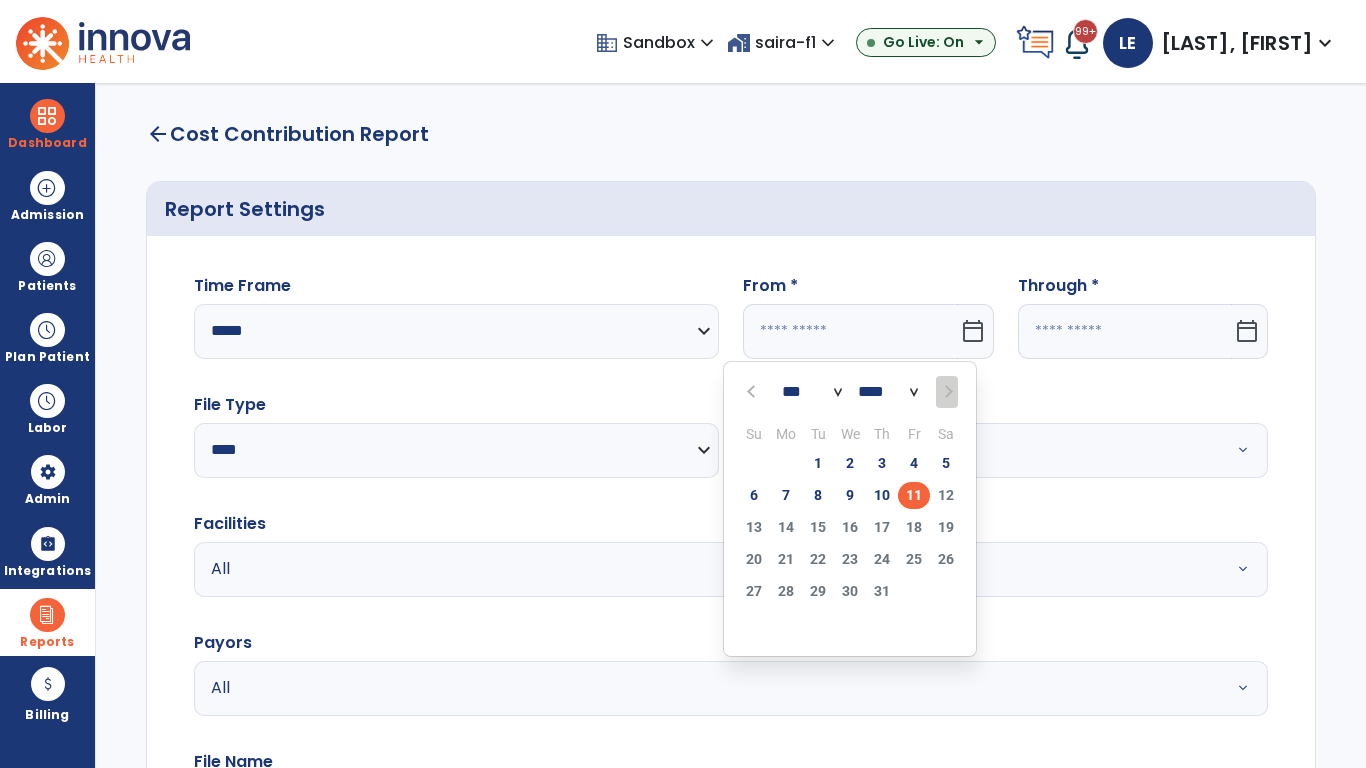 select on "****" 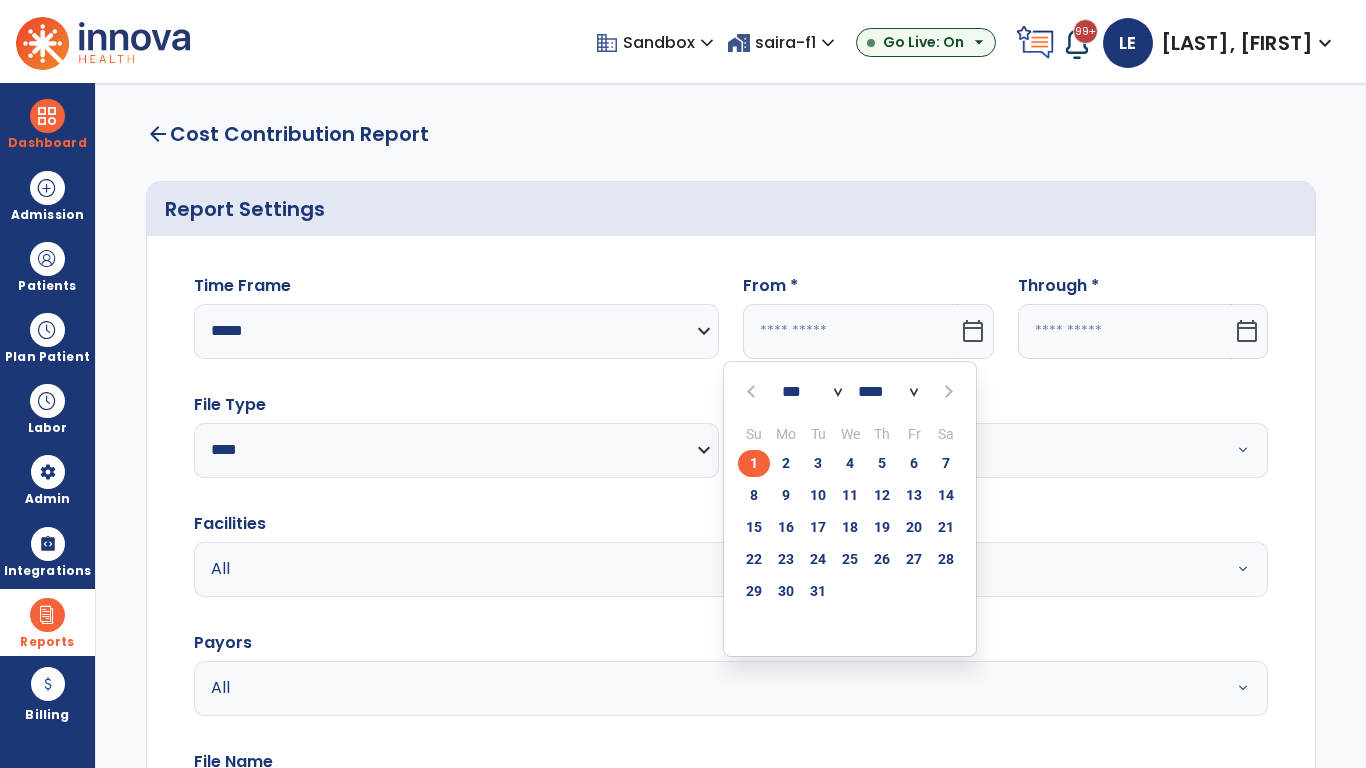 click on "1" 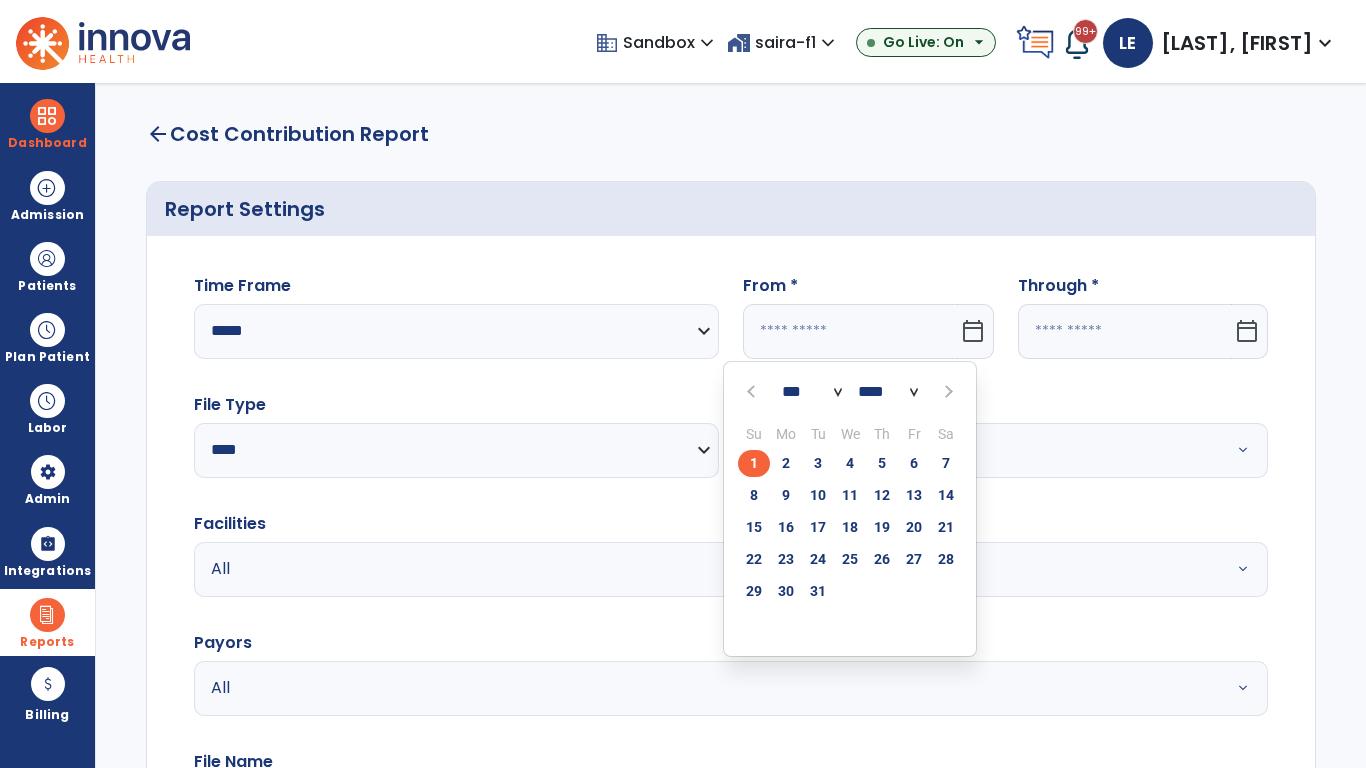type on "**********" 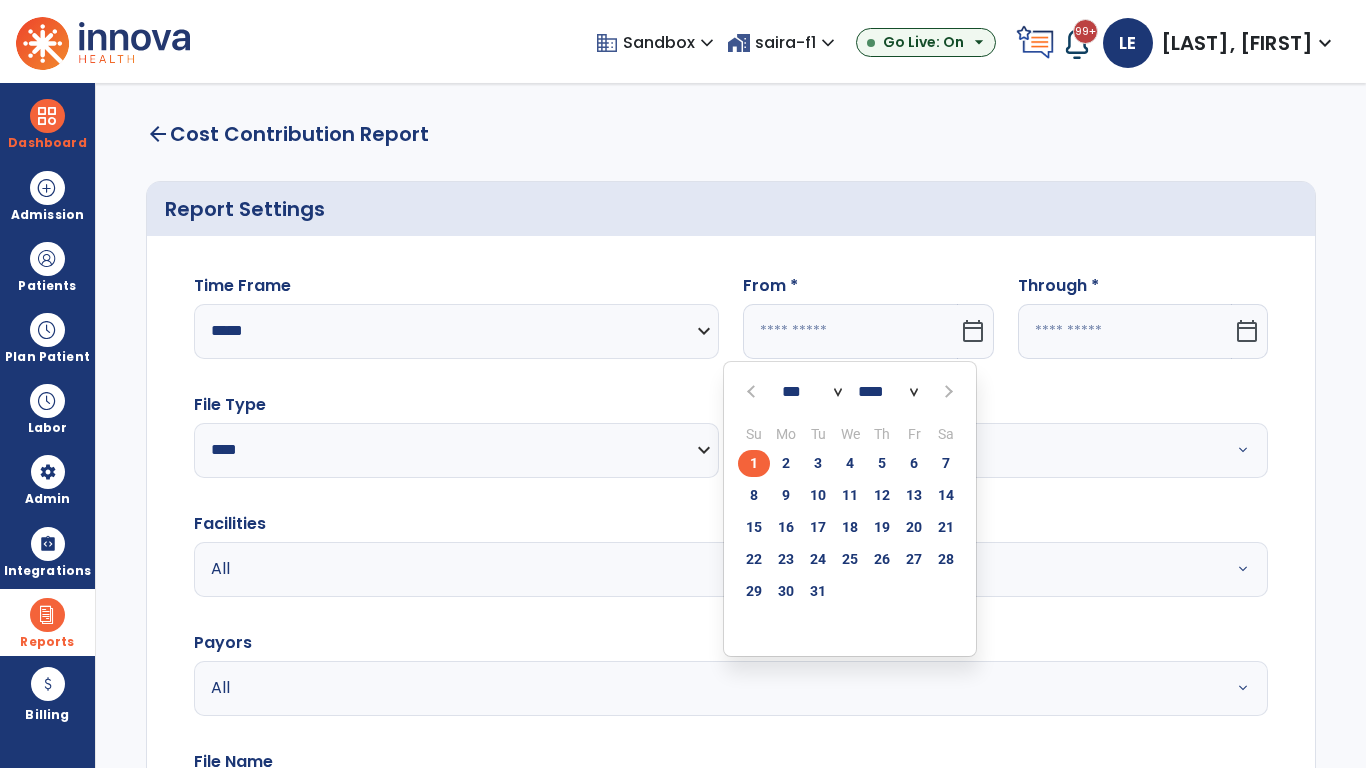 type on "*********" 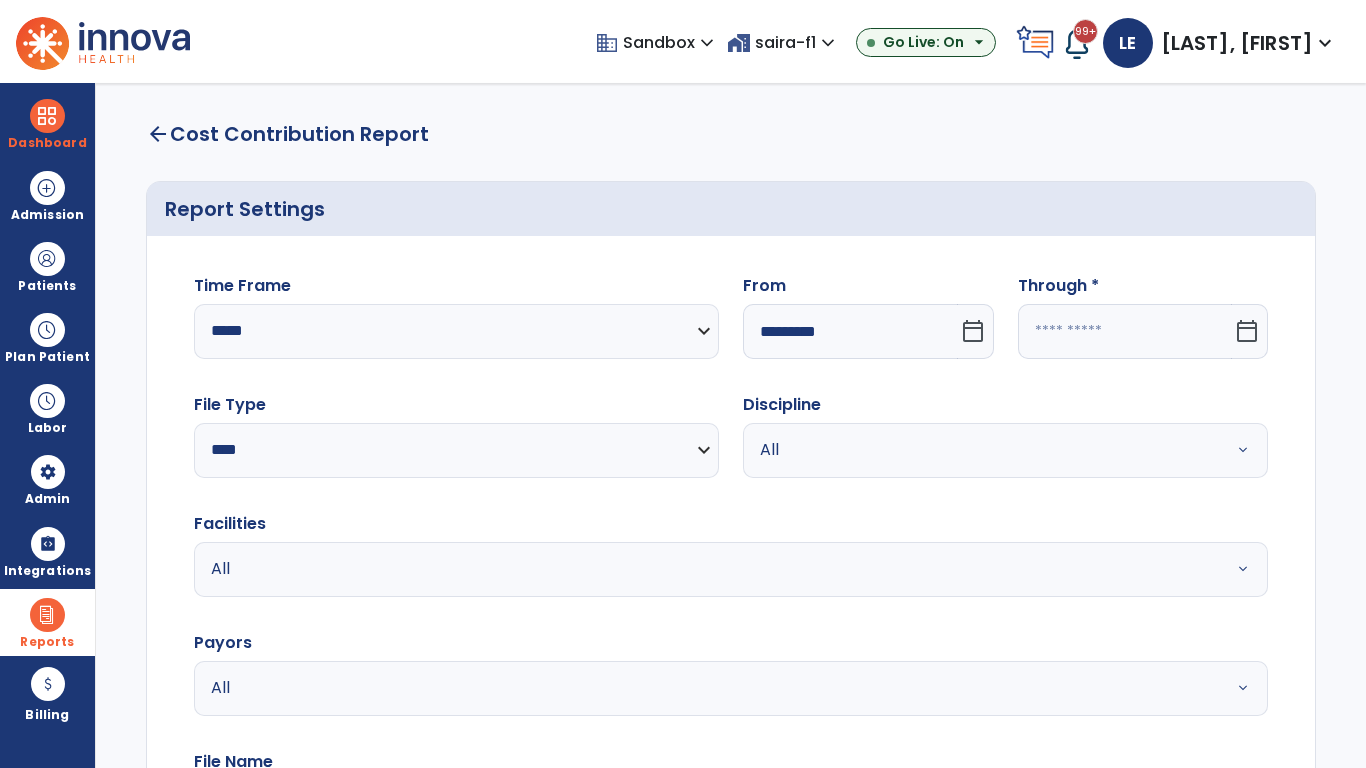 click 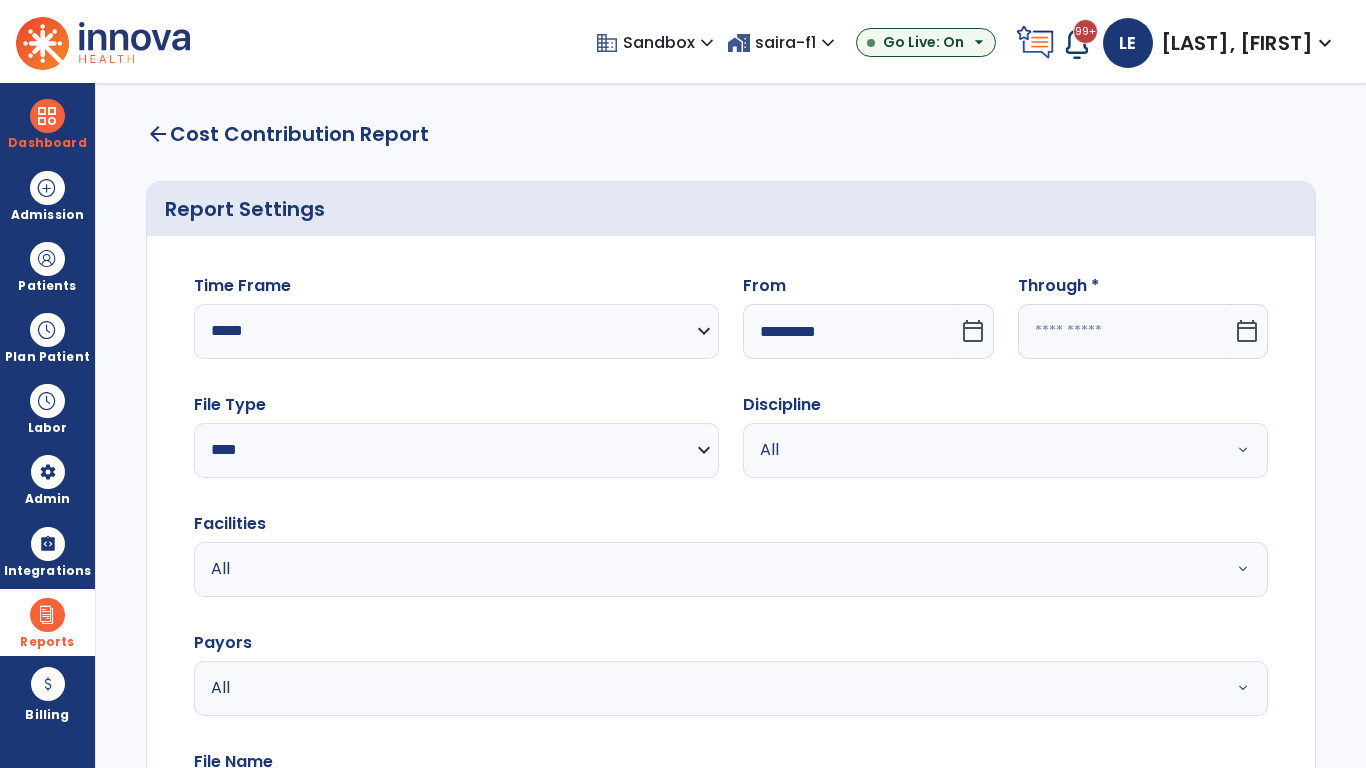 select on "*" 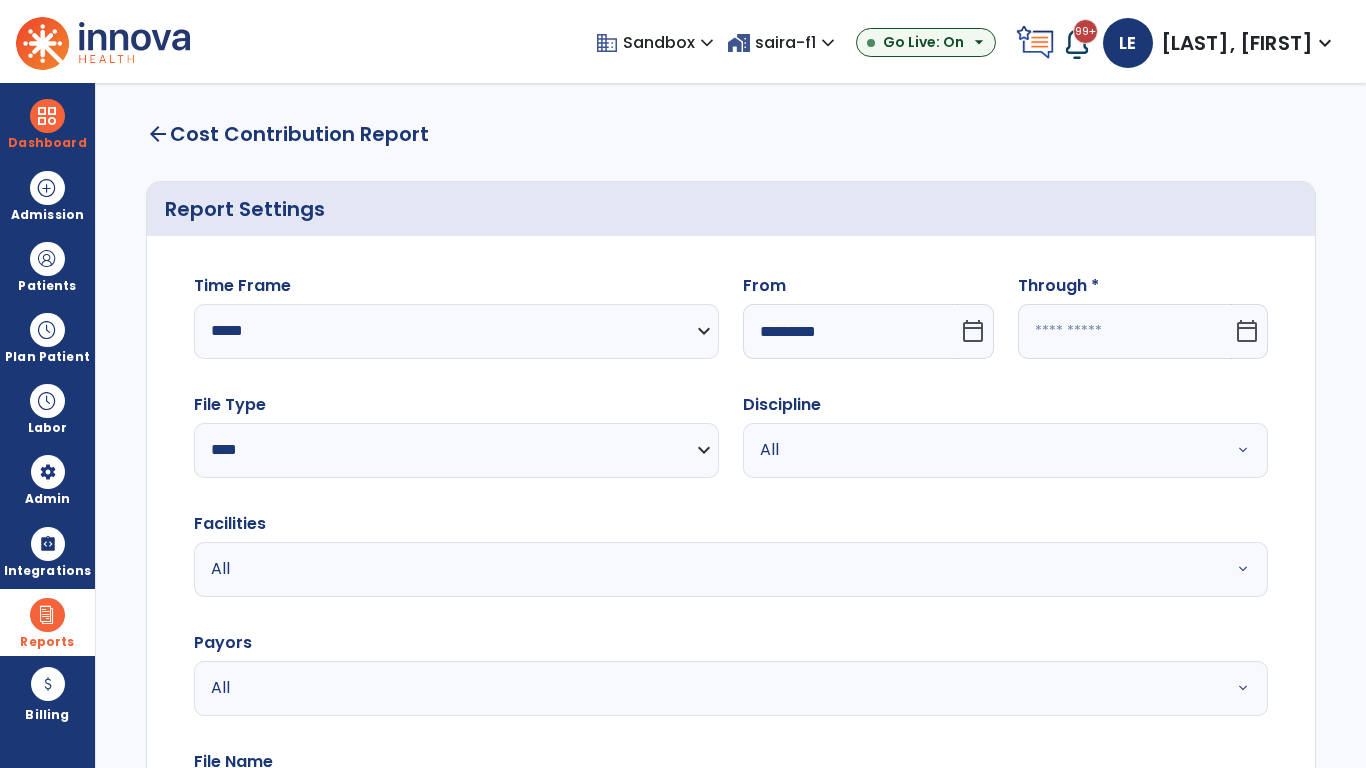 select on "****" 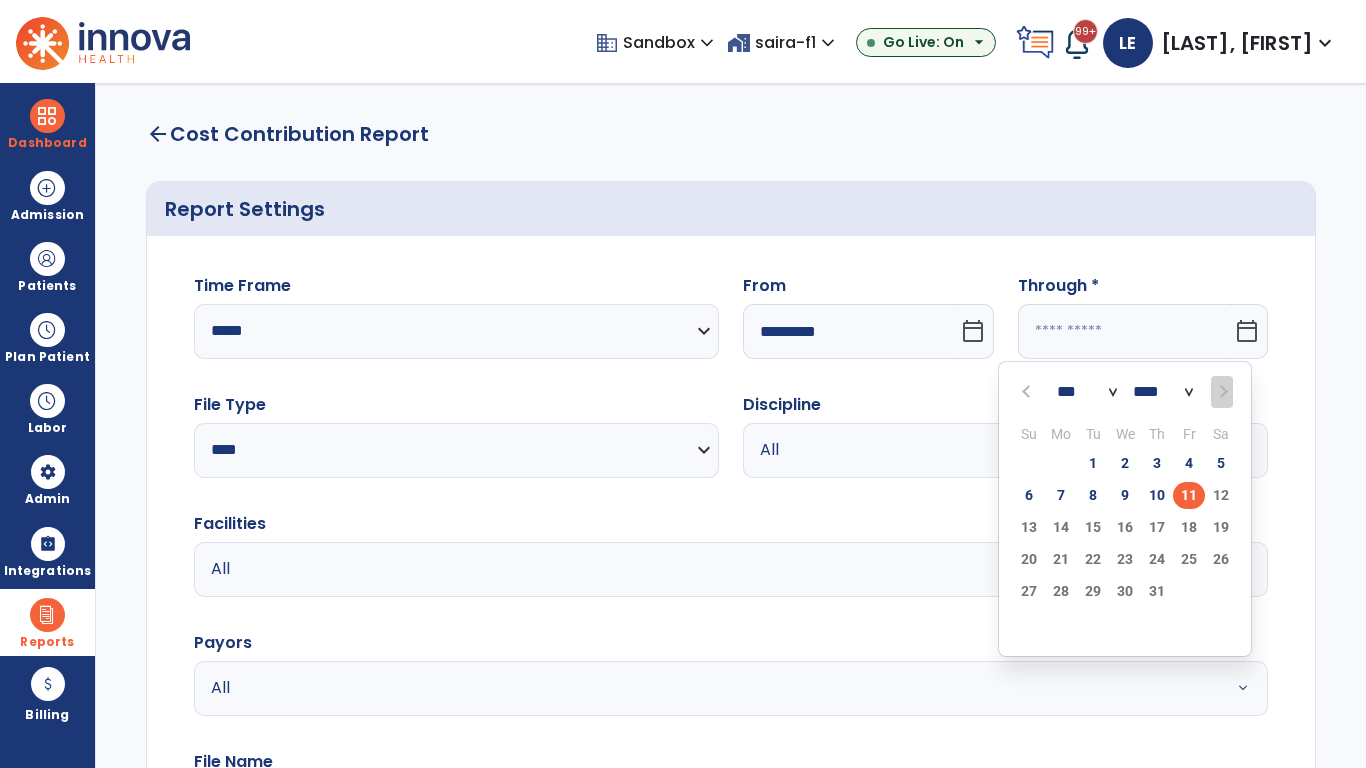 select on "*" 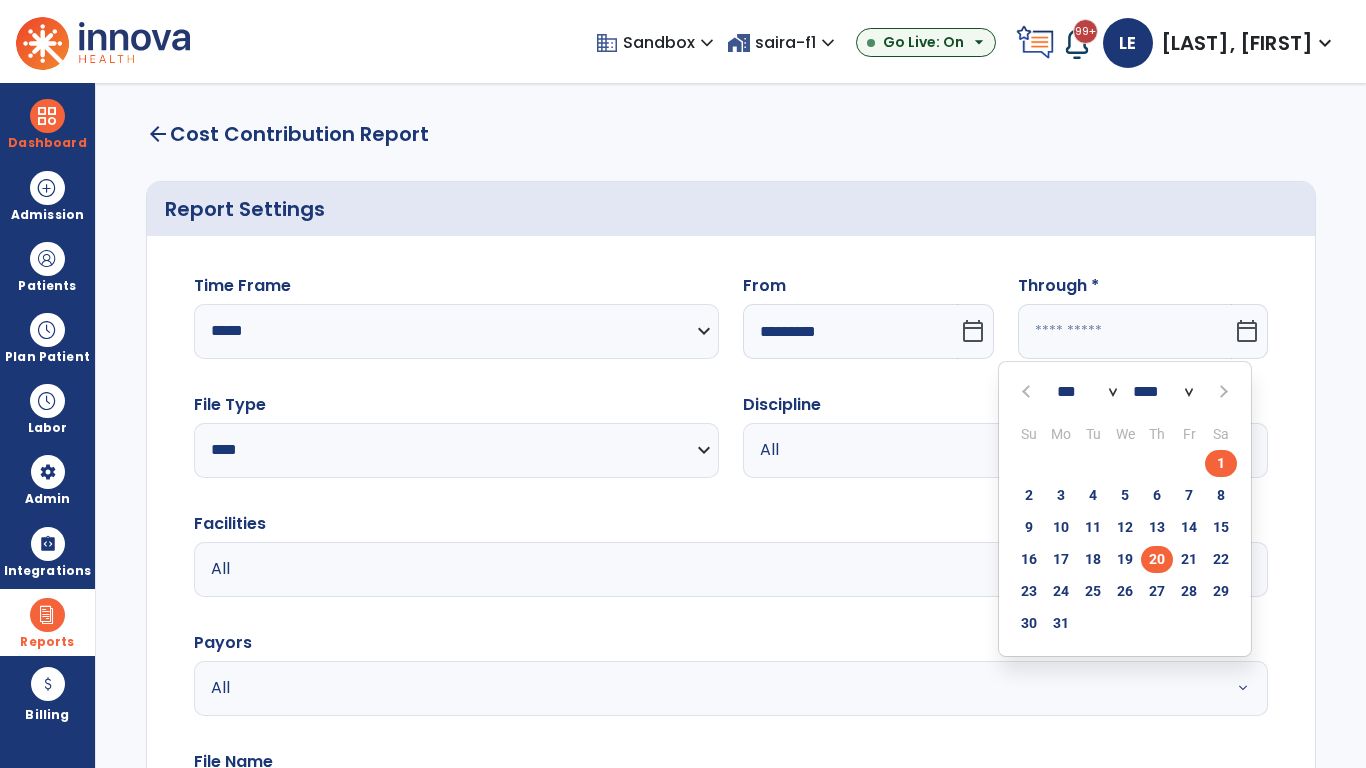 click on "20" 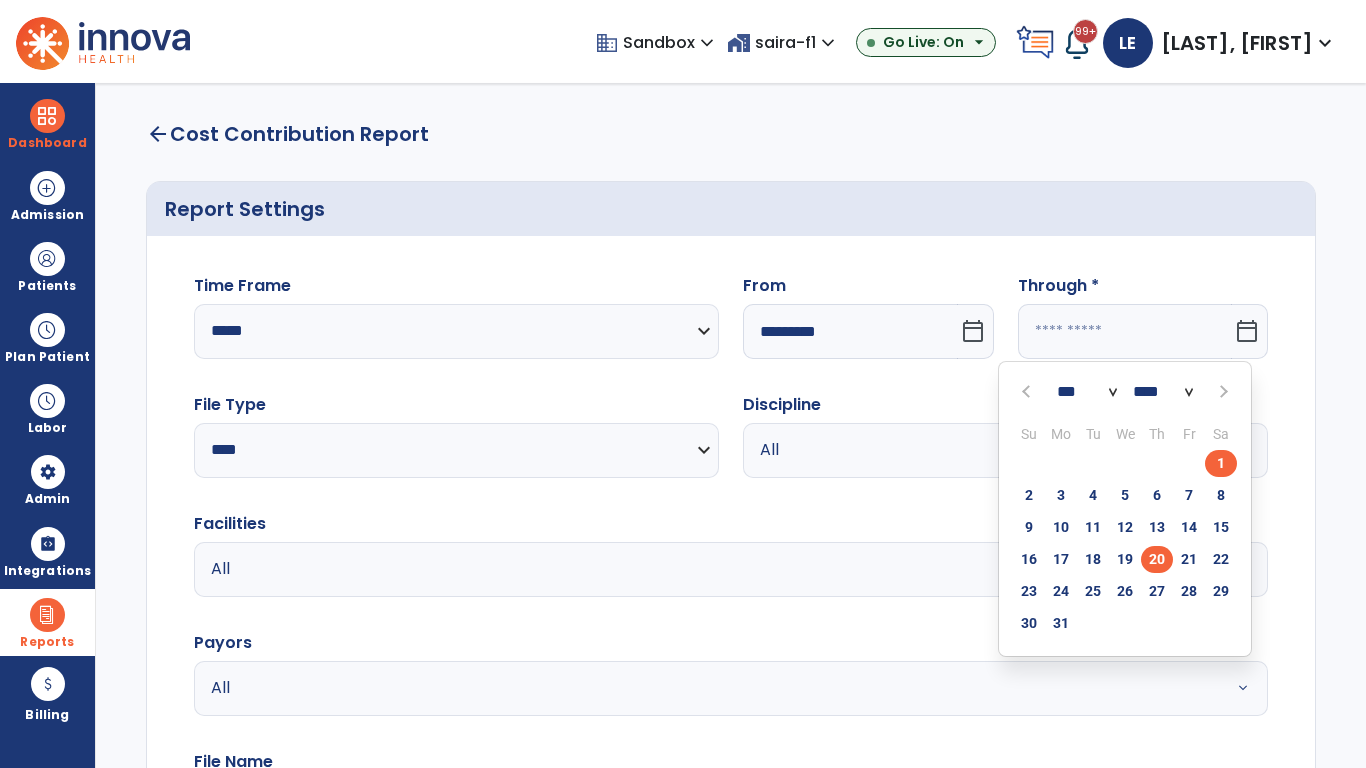 type on "**********" 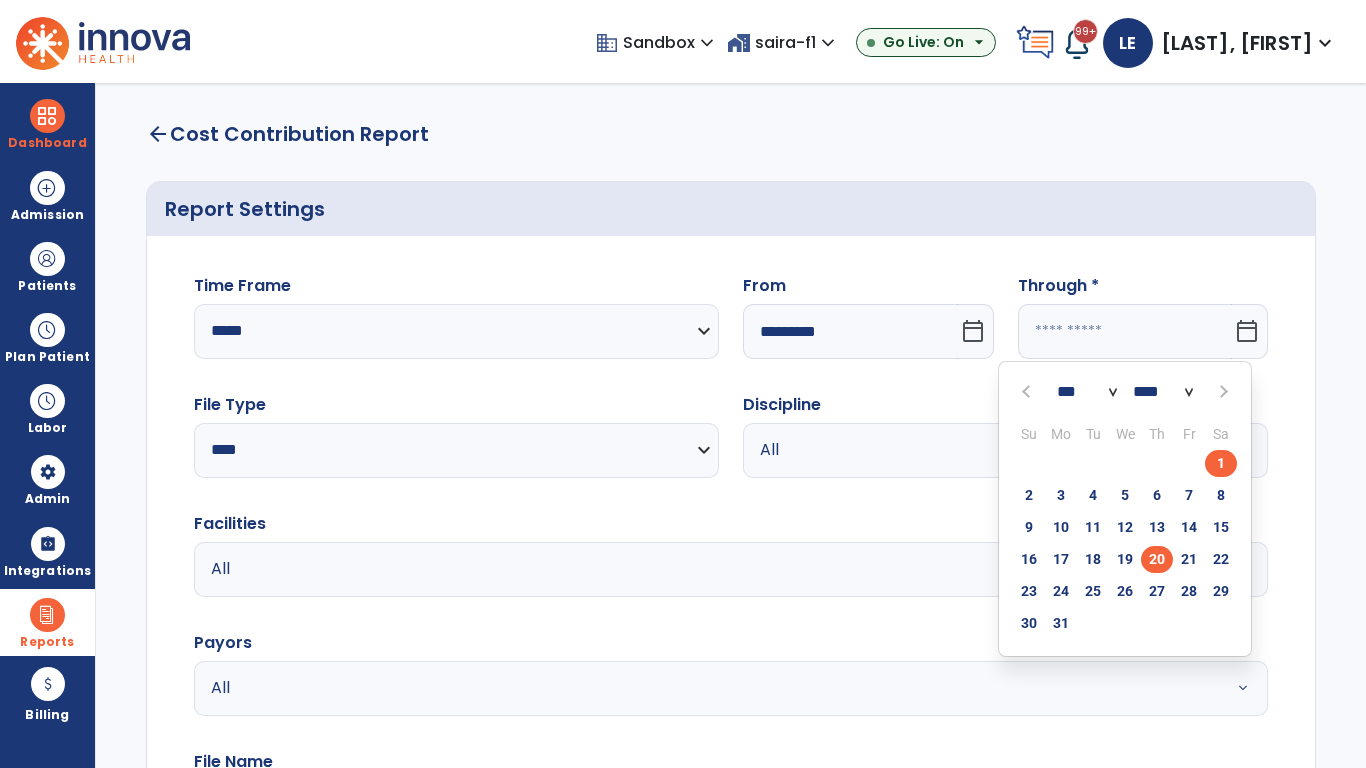 type on "*********" 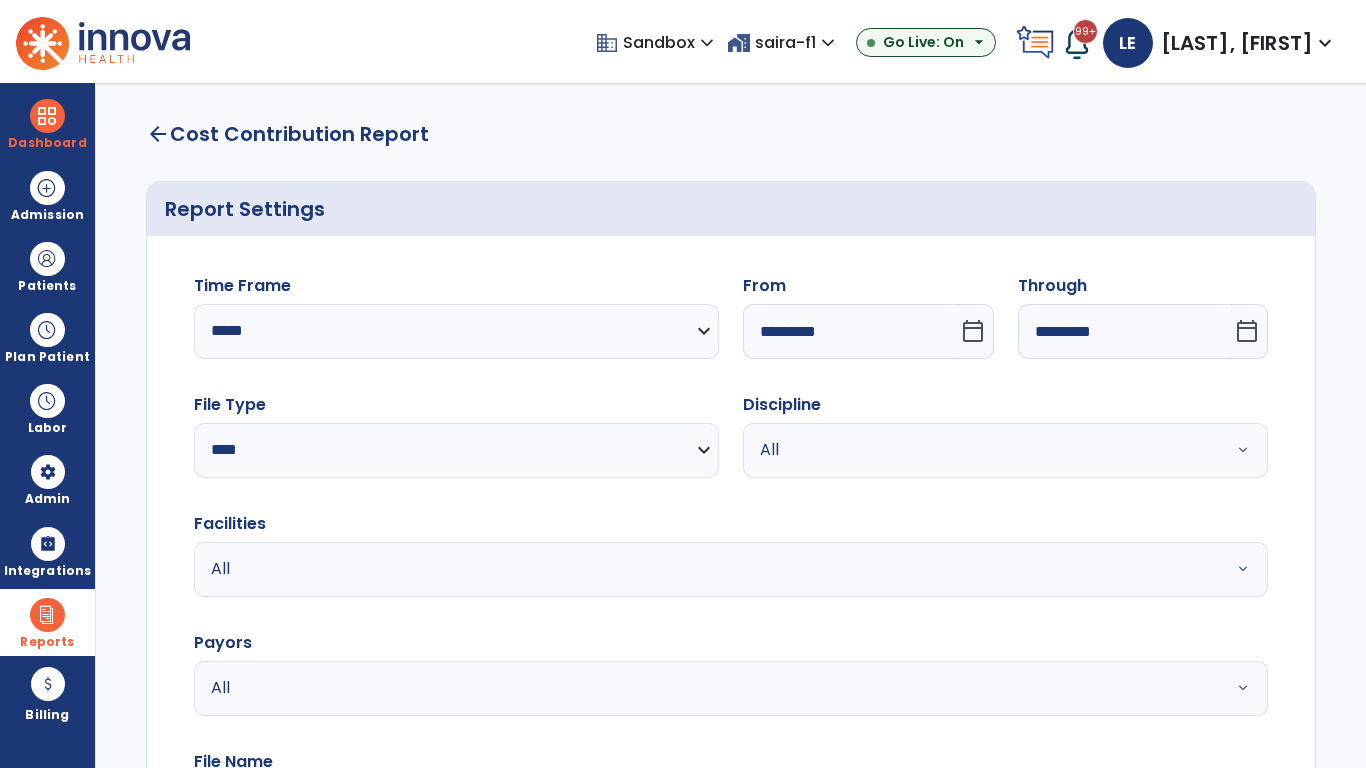 click on "All" at bounding box center [981, 450] 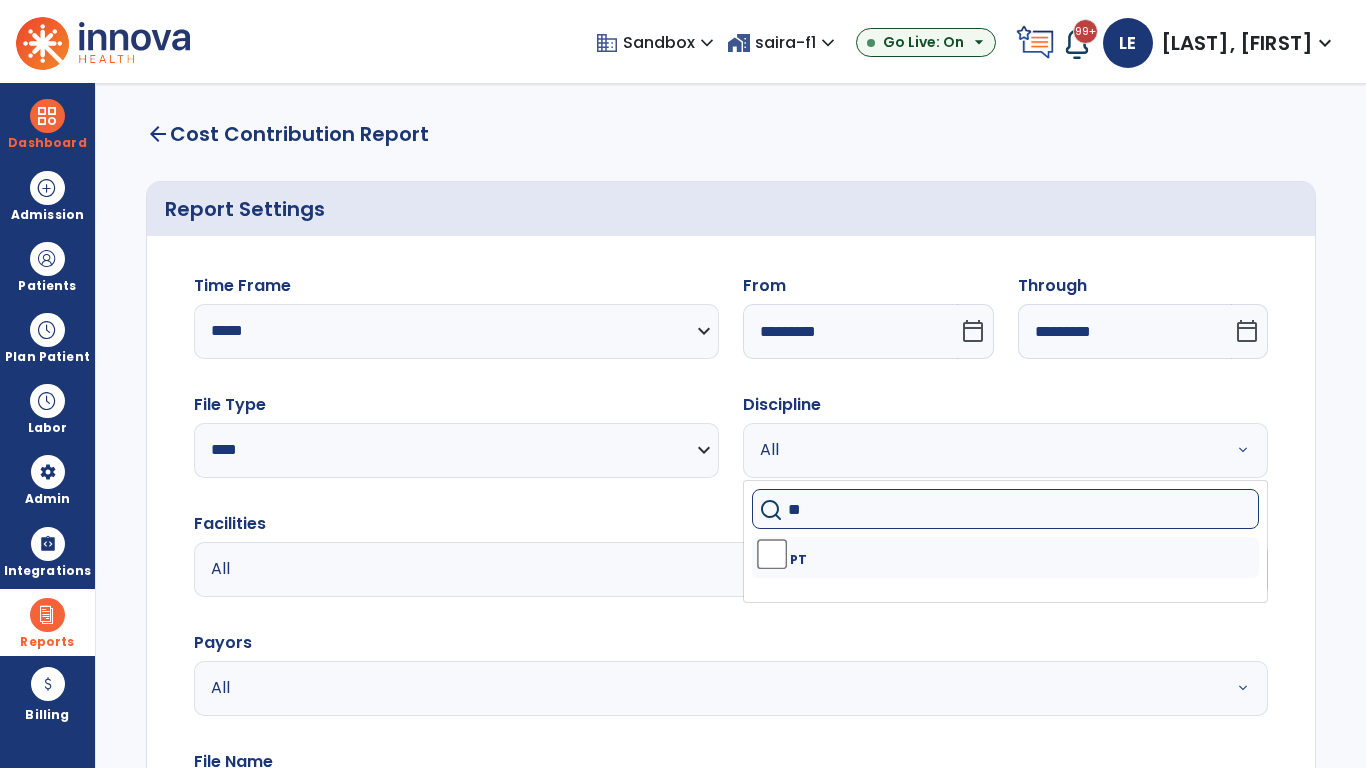 type on "**" 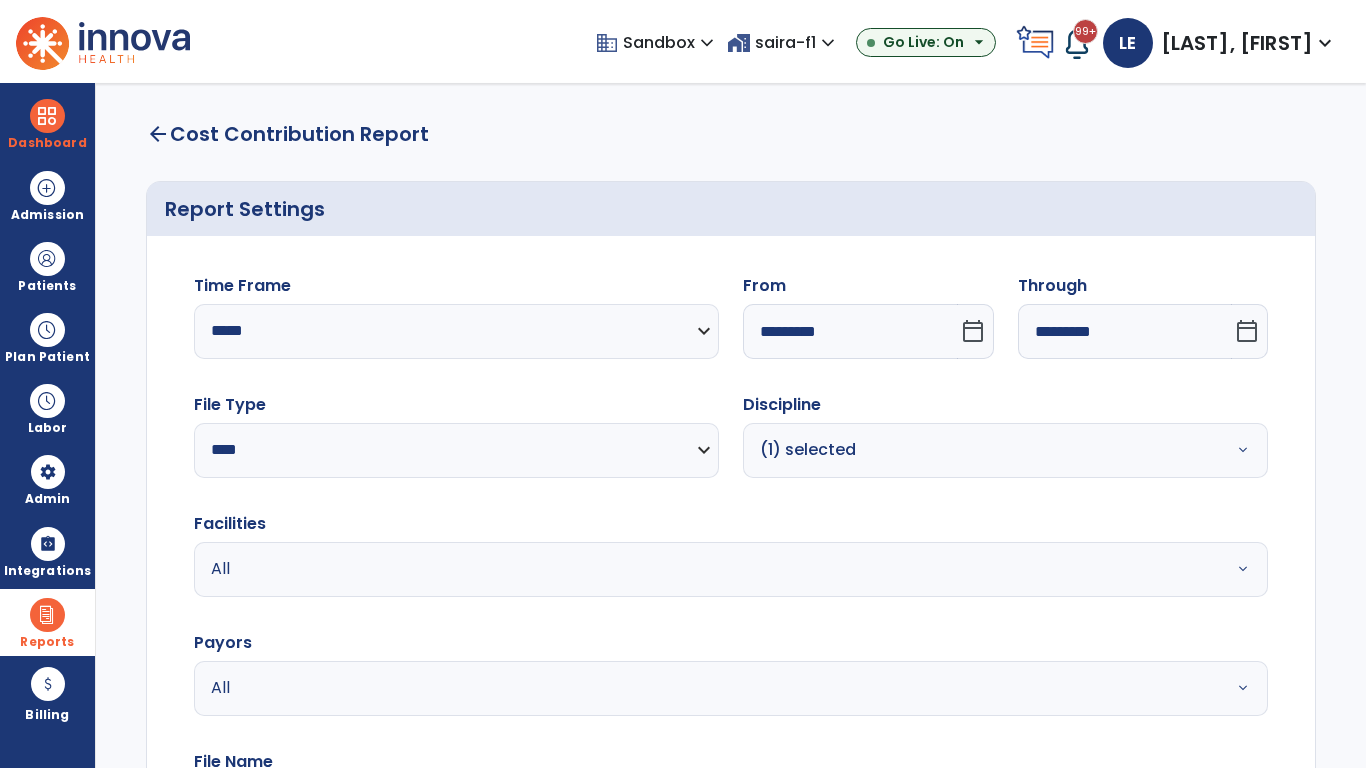 scroll, scrollTop: 51, scrollLeft: 0, axis: vertical 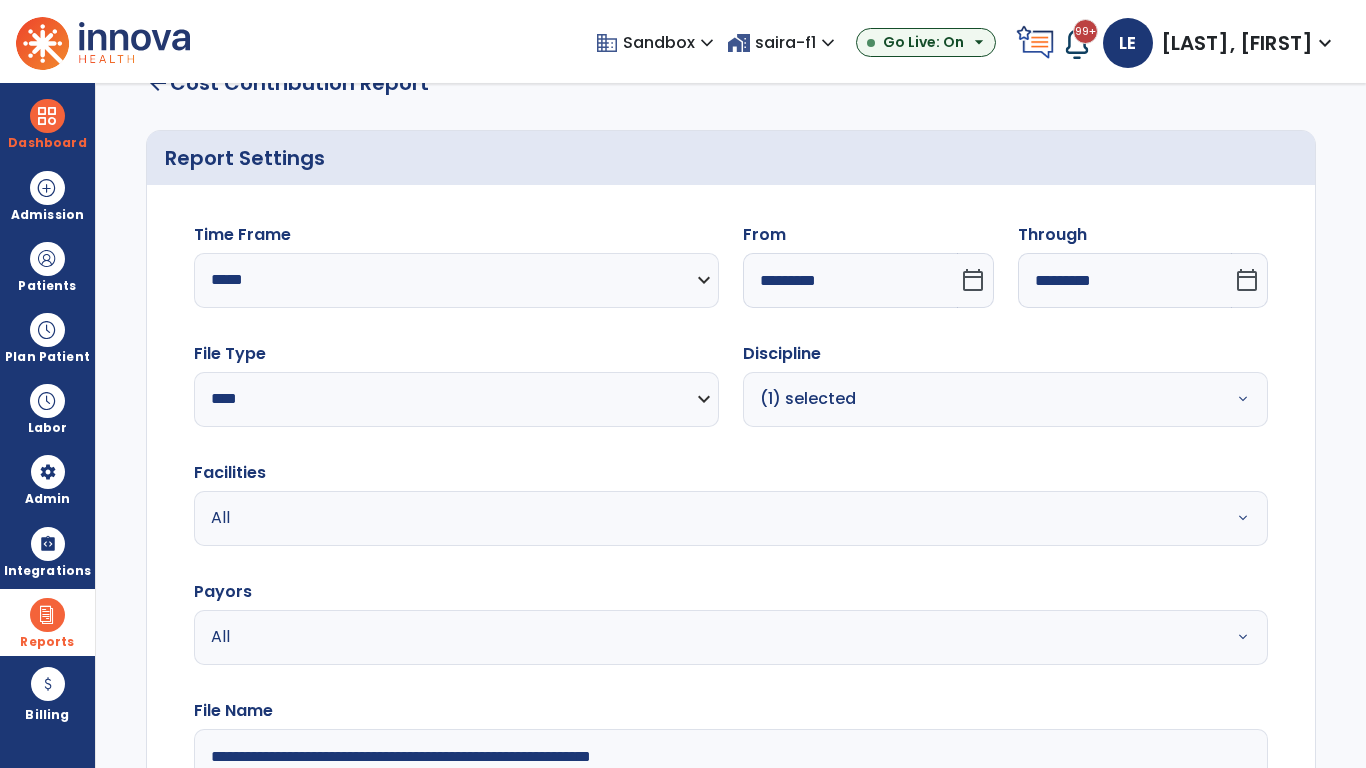 type on "**********" 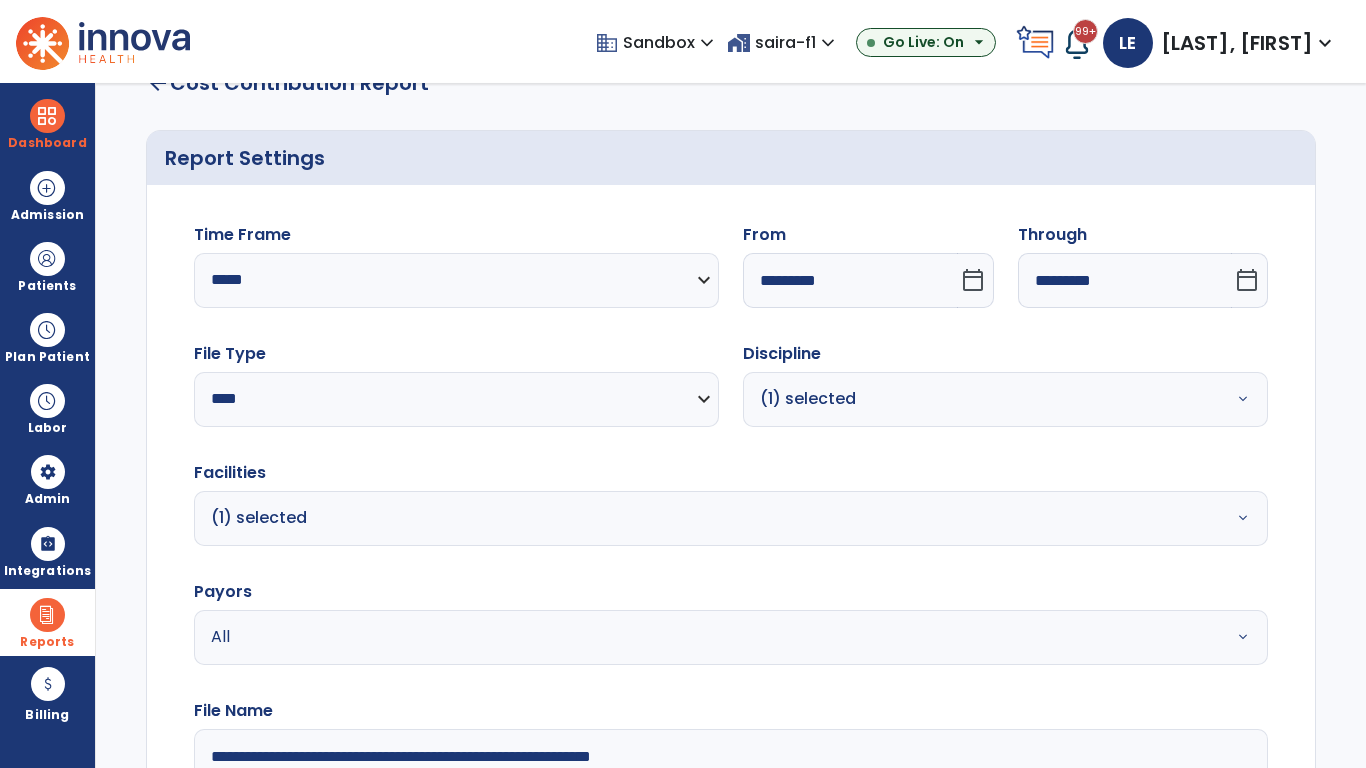 click on "All" at bounding box center (679, 637) 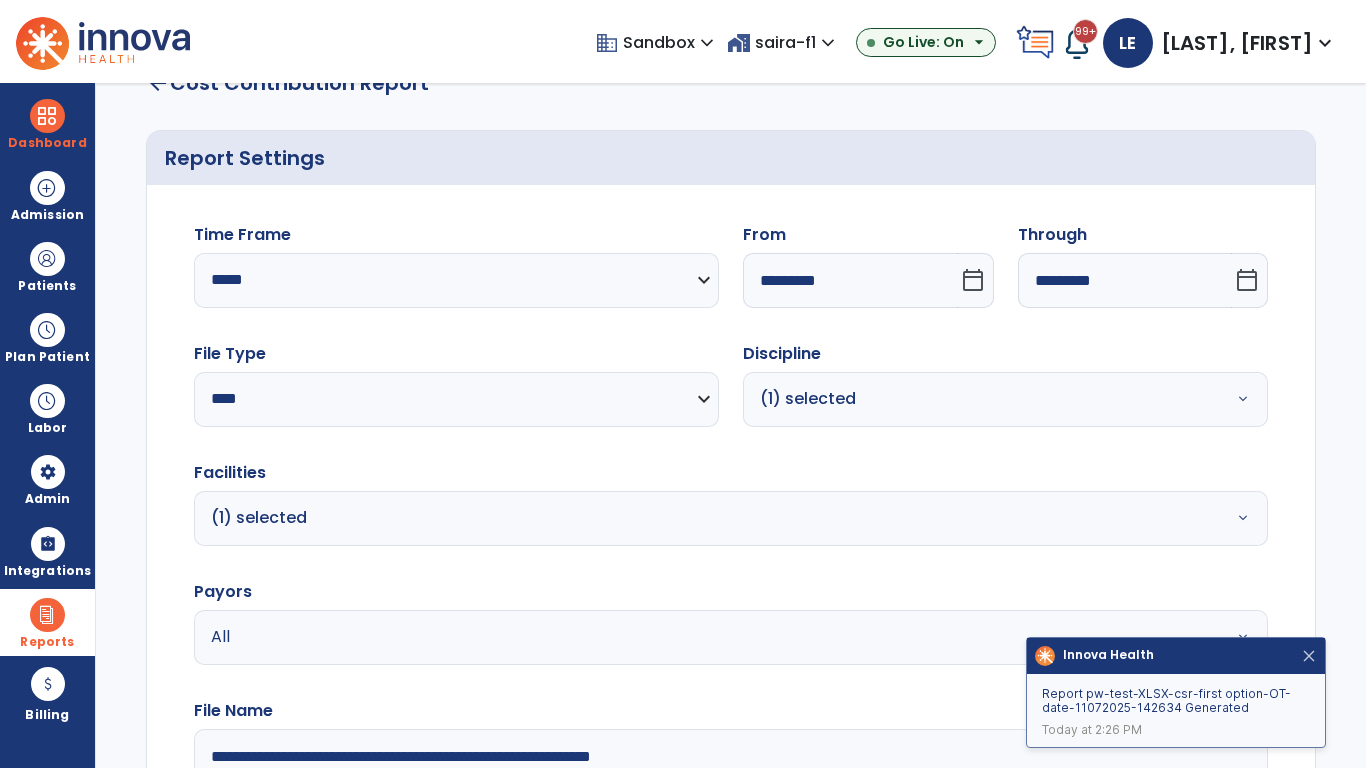 click at bounding box center (1309, 656) 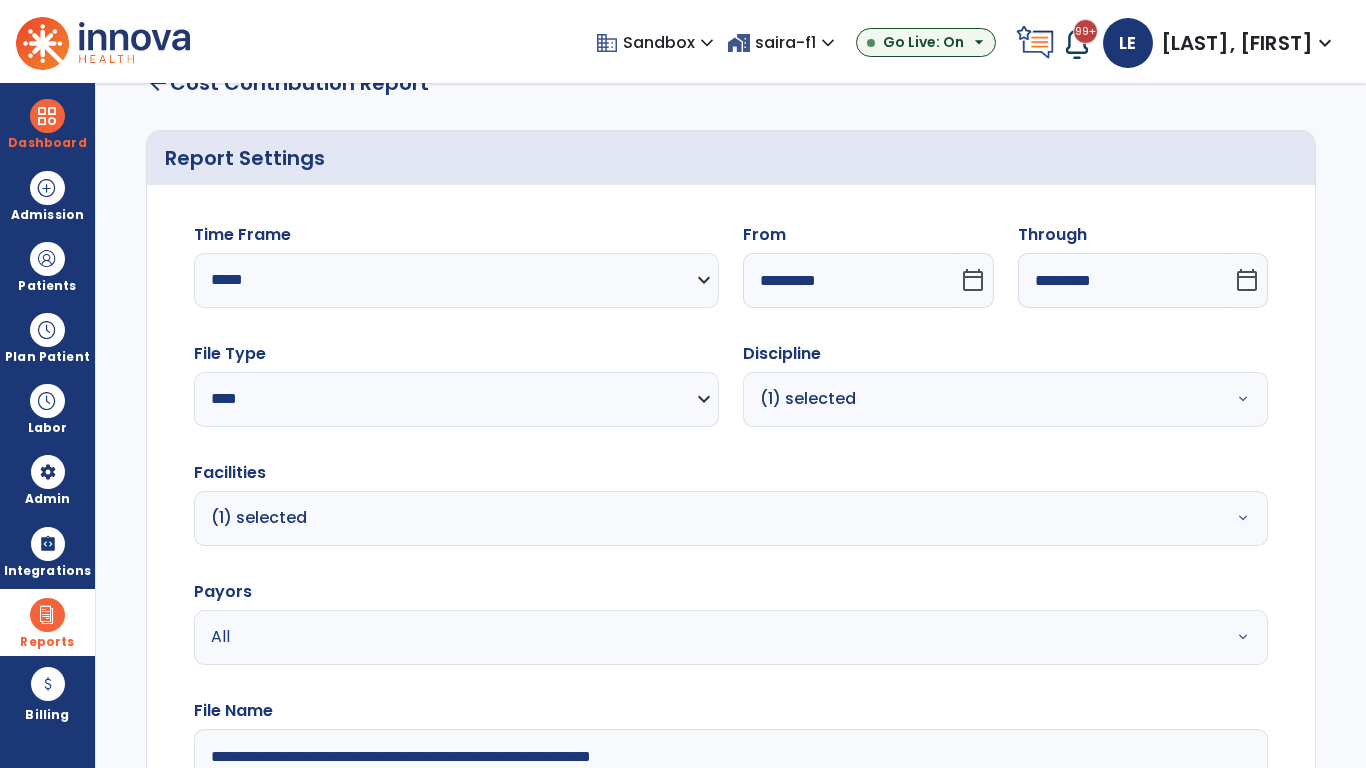 click on "Generate Report" 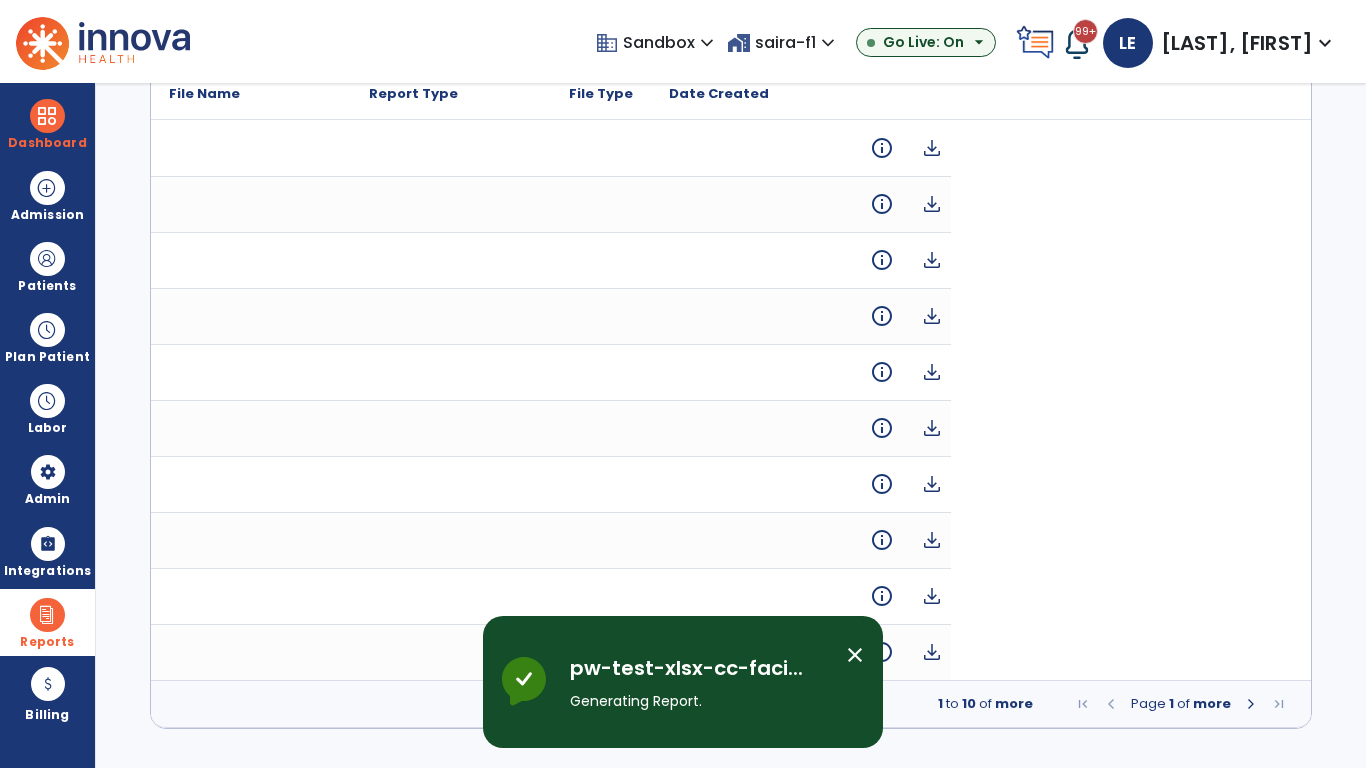 scroll, scrollTop: 0, scrollLeft: 0, axis: both 